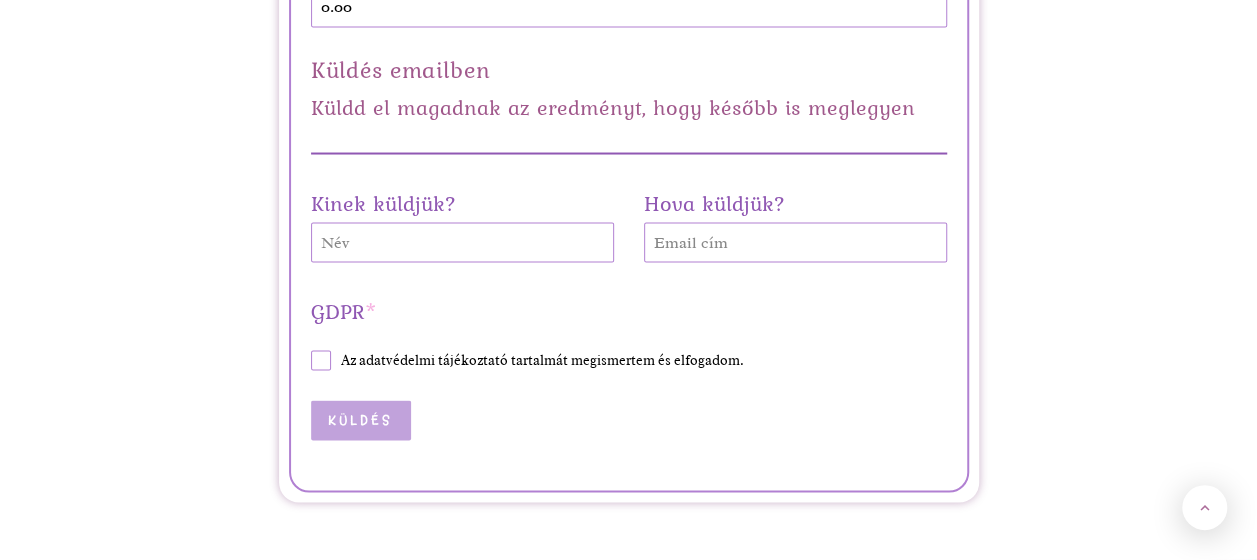 scroll, scrollTop: 5604, scrollLeft: 0, axis: vertical 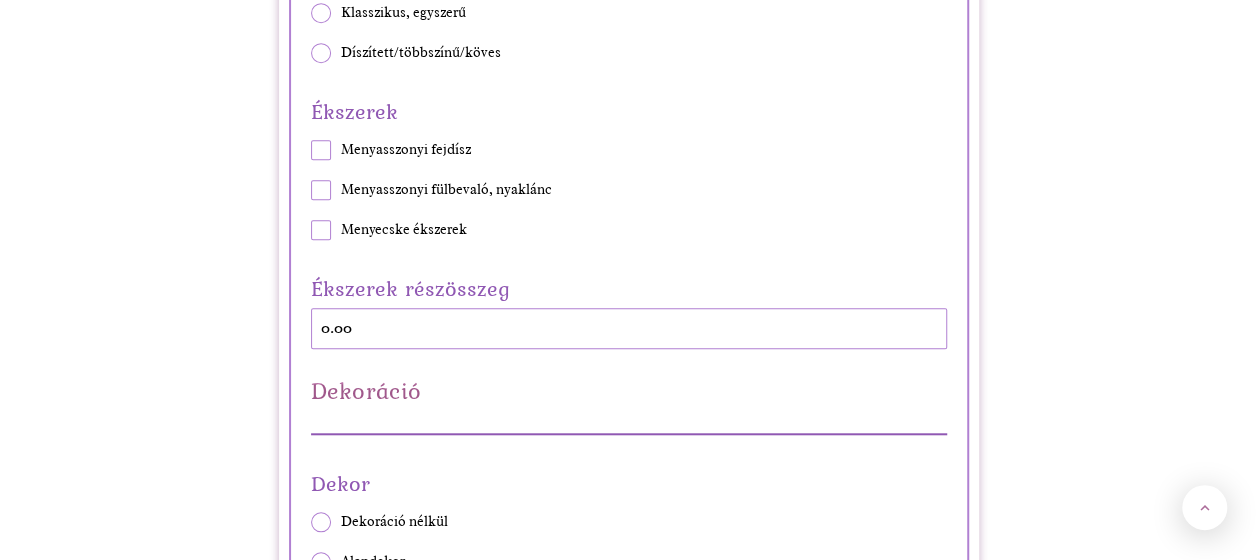 click on "Ékszerek részösszeg 0.00" at bounding box center (629, 309) 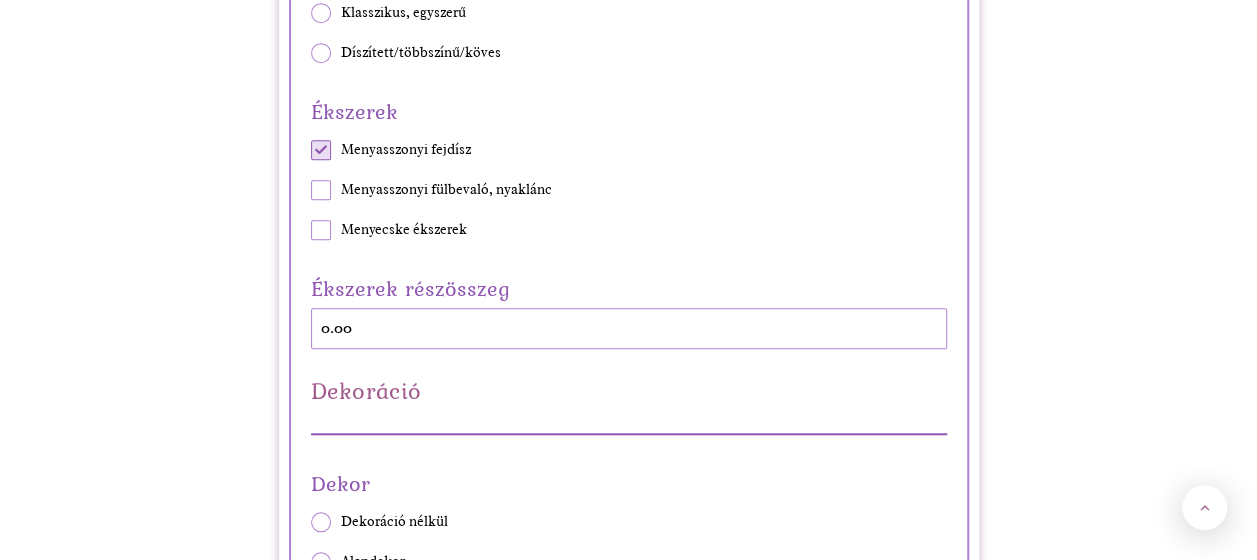click at bounding box center (321, 150) 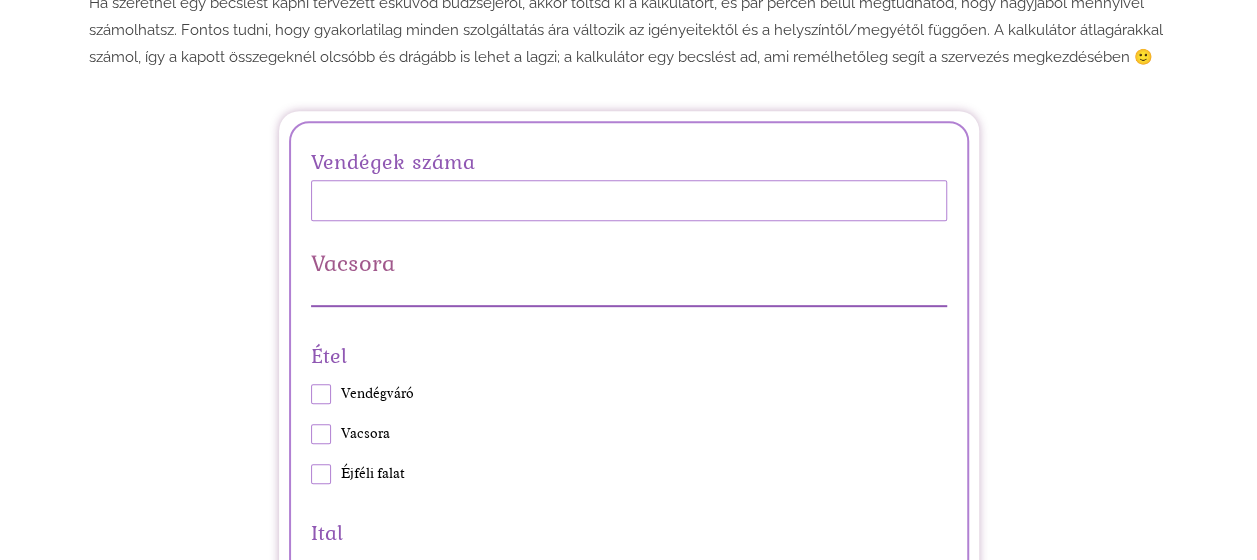 scroll, scrollTop: 382, scrollLeft: 0, axis: vertical 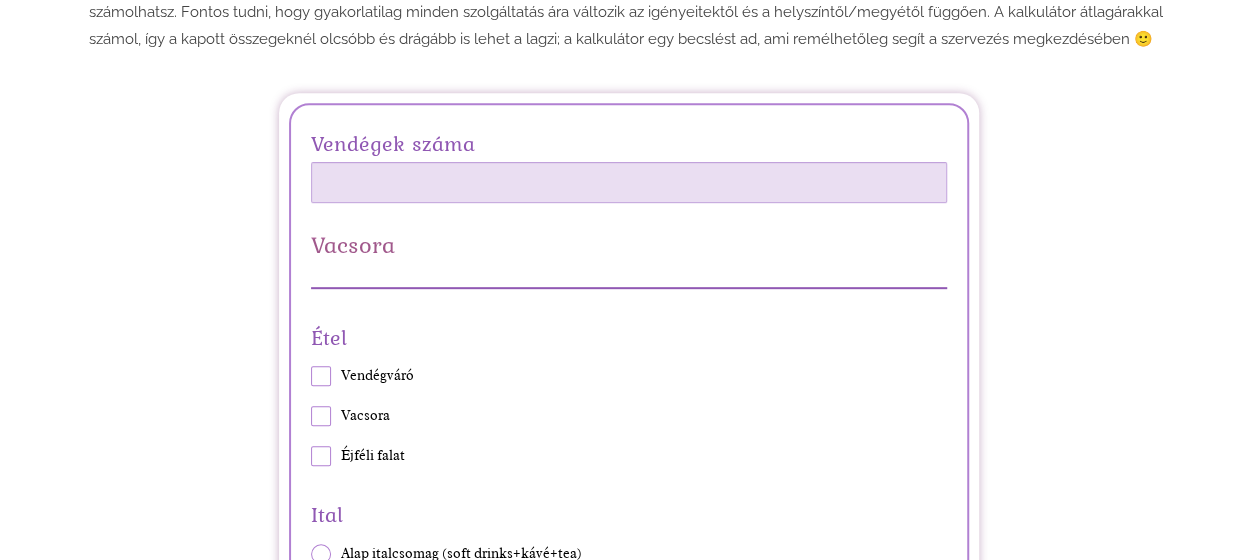 click on "Vendégek száma" at bounding box center (629, 182) 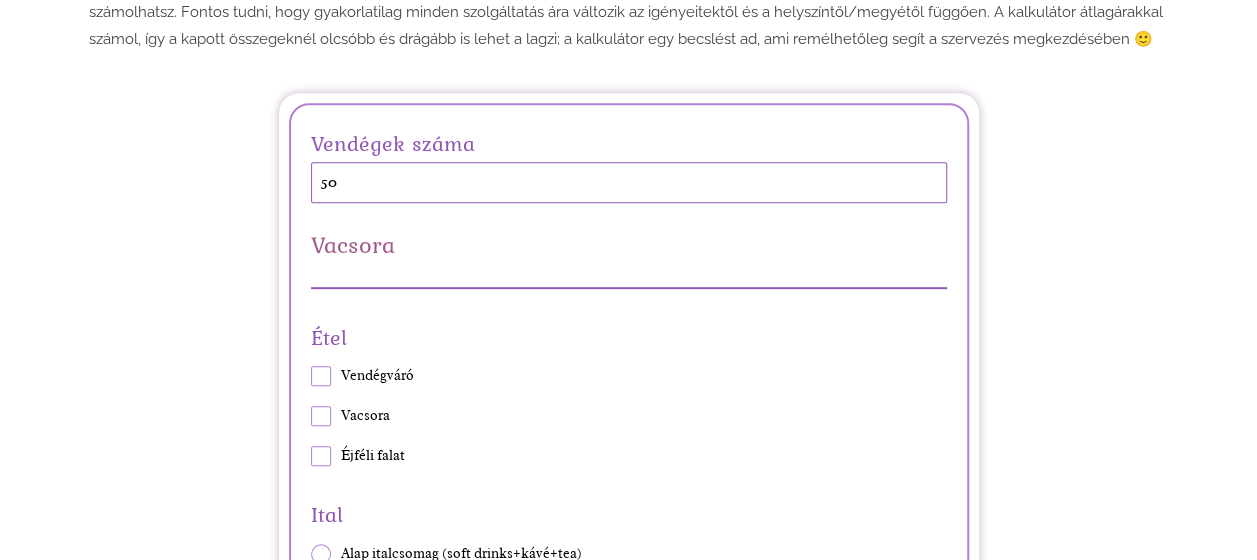 type on "50" 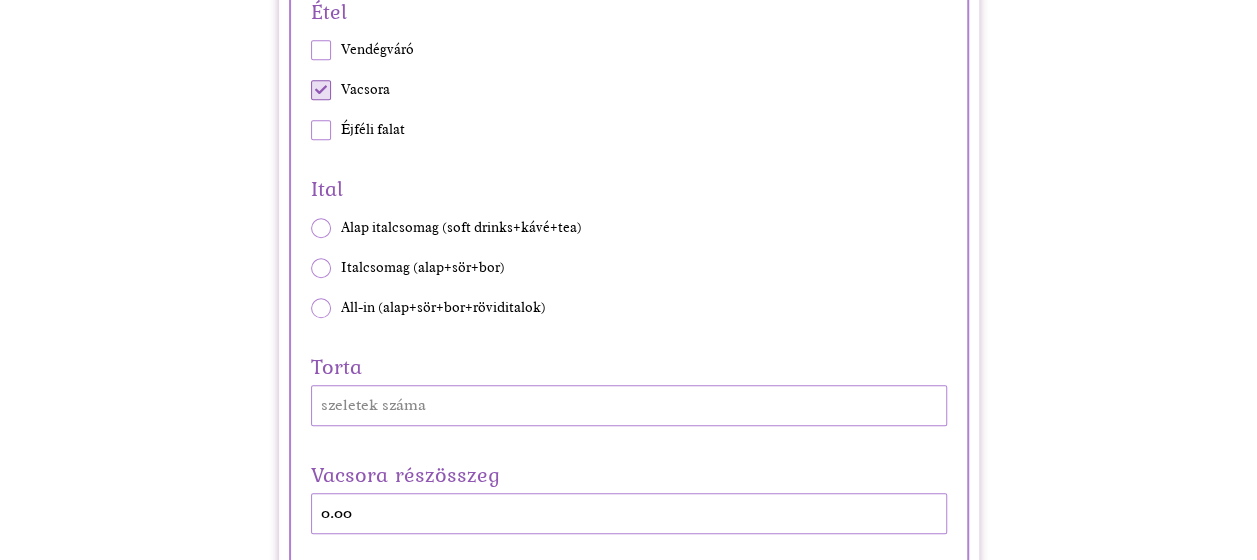 scroll, scrollTop: 718, scrollLeft: 0, axis: vertical 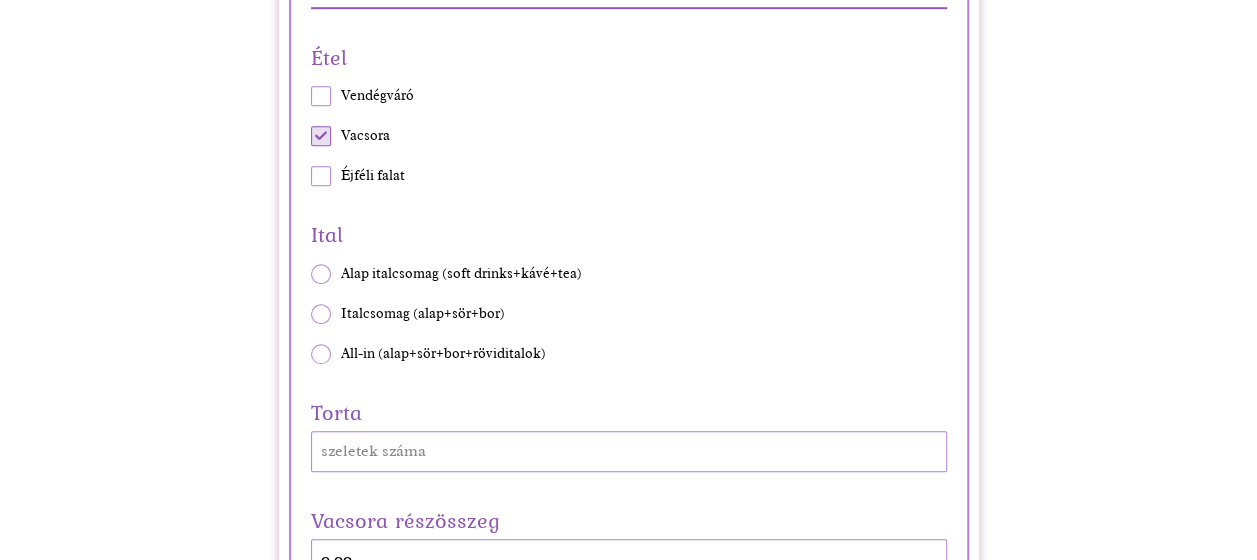 click at bounding box center [321, 354] 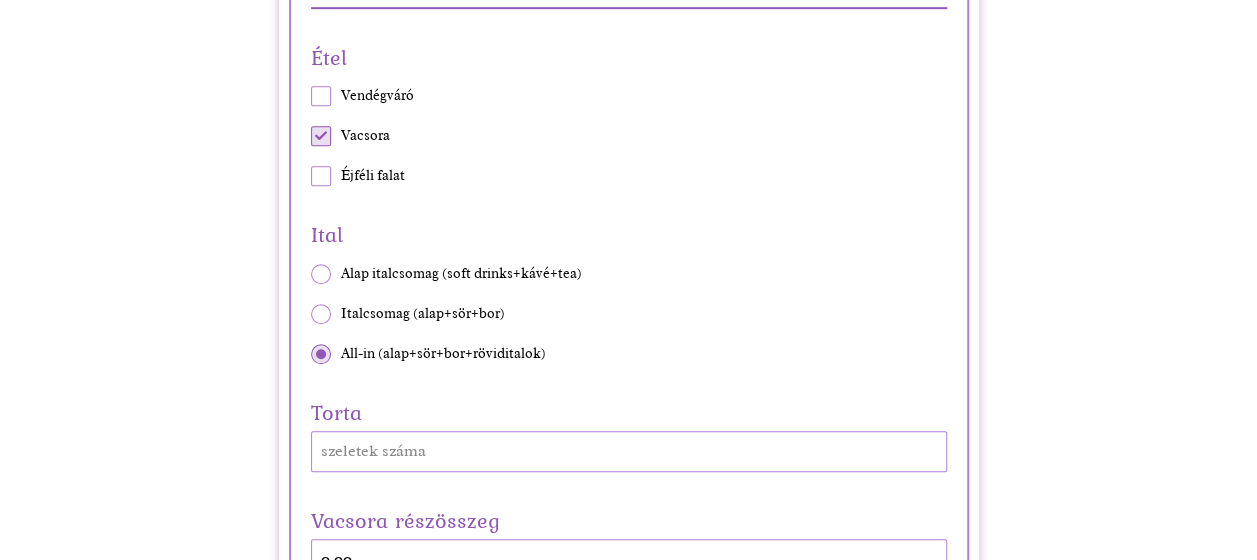 click at bounding box center (321, 314) 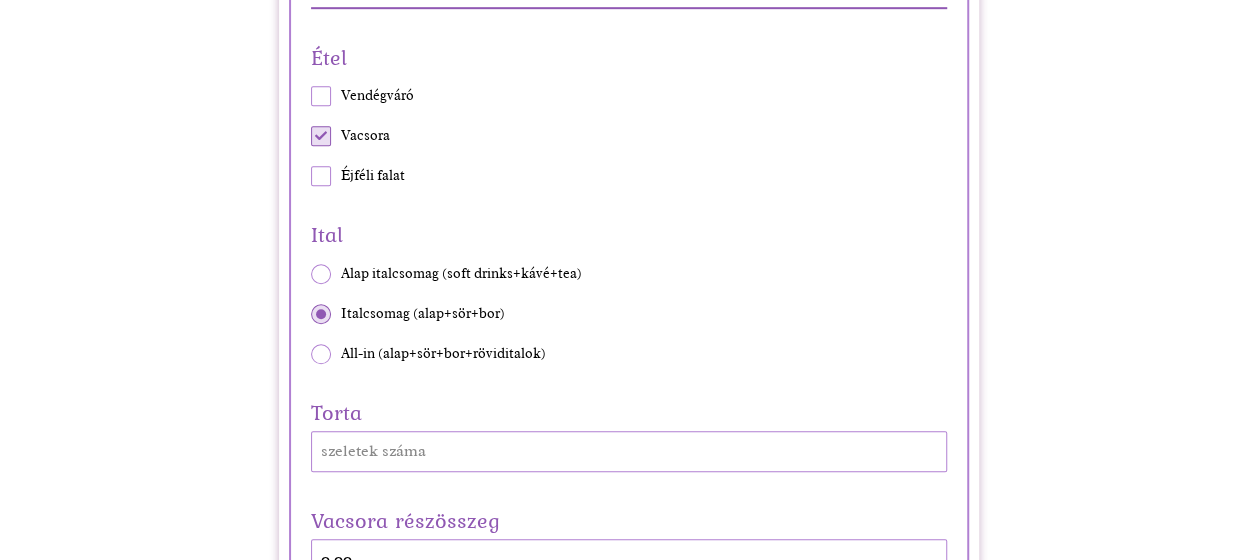 click at bounding box center [321, 274] 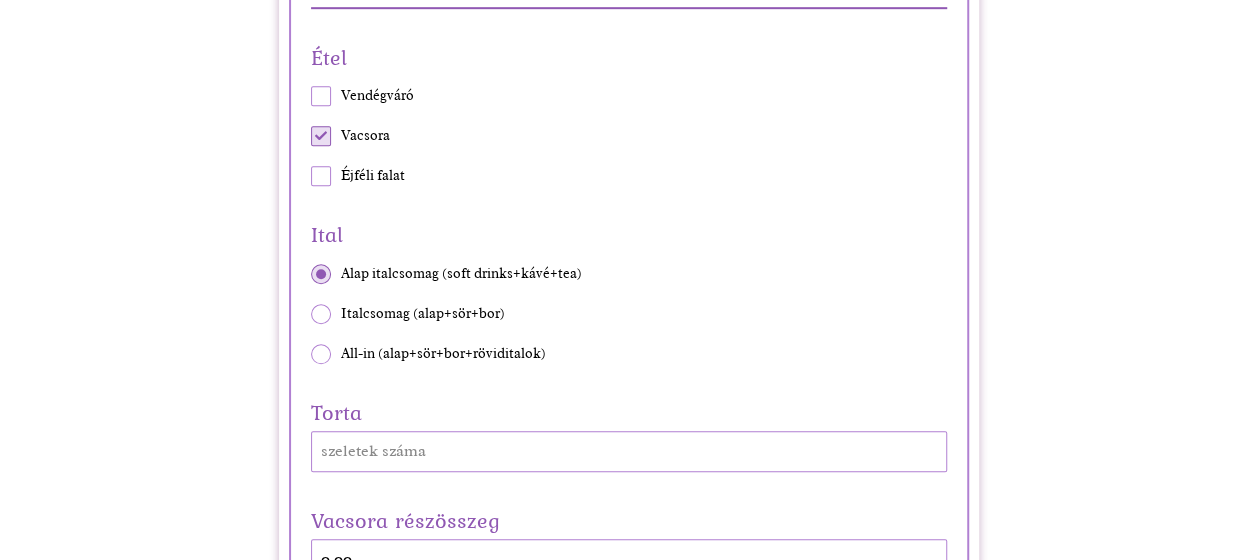 click at bounding box center (321, 354) 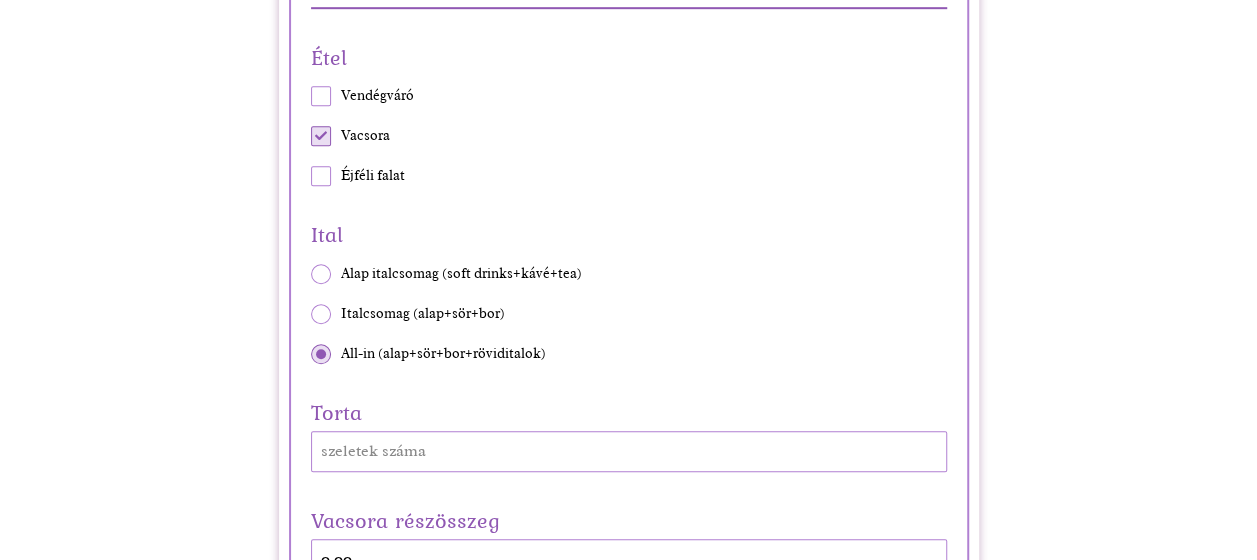 click at bounding box center [321, 314] 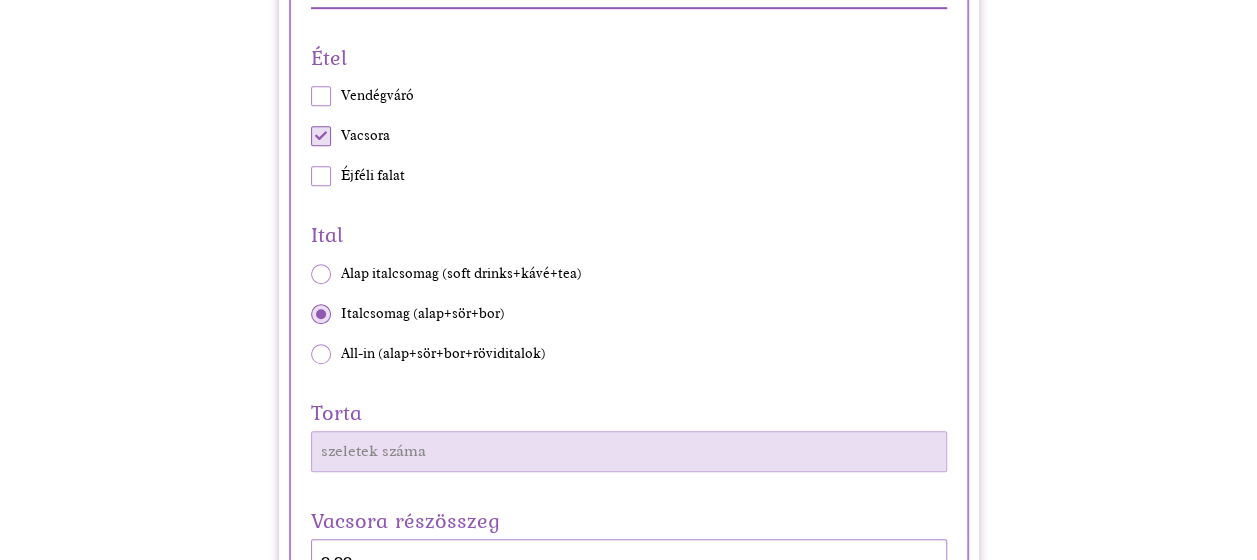 click on "Torta" at bounding box center [629, 451] 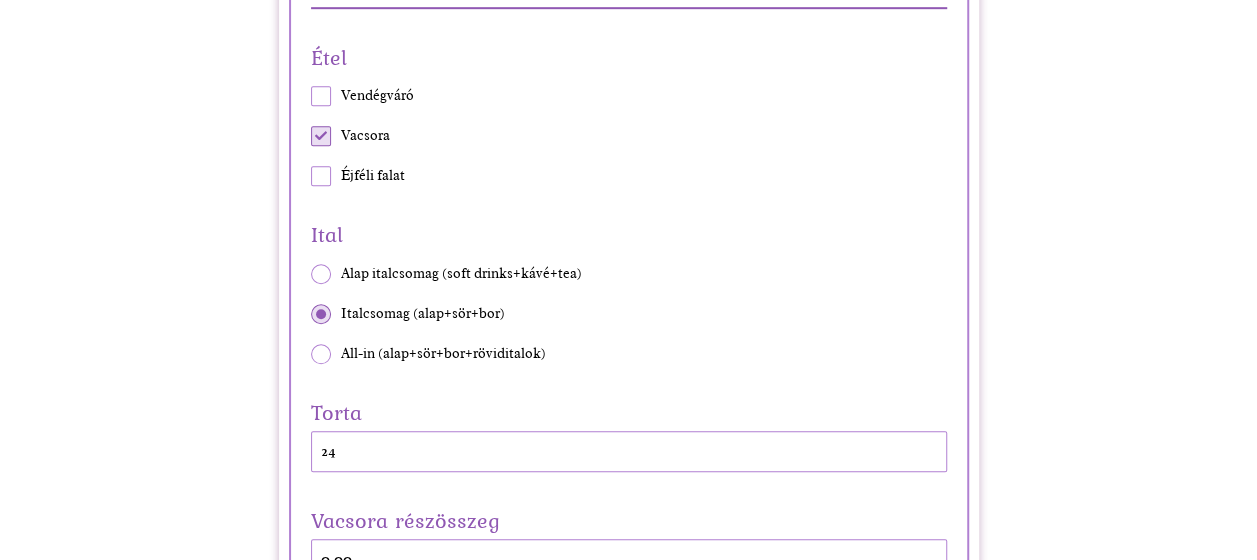 click on "Vendégek száma 50 Vacsora Étel Vendégváró Vacsora Éjféli falat Ital Alap italcsomag (soft drinks+kávé+tea) Italcsomag (alap+sör+bor) All-in (alap+sör+bor+röviditalok) Torta 24 Vacsora részösszeg 0.00 Szertartás Helyszín Nincs bérleti díj Van bérleti díj Polgári szertartás Anyakönyvi hivatalban Külső helyszínen Egyházi szertartás Igen Nem Szállás Nem kell szállás/vendégek fizetik Mi fizetjük a szállást Elszállásolandó emberek száma 0 Szertartás részösszeg 0.00 Szolgáltatók Vőfély & Ceremóniamester & Szertartásvezető Vőfély Ceremóniamester Szertartásvezető Fotó/videó Fotós Videós Zene Zenekar DJ Smink & haj Sminkes Fodrász Szolgáltatók részösszeg 0.00 Ruhák Menyasszonyi ruha Meglévő/nem szokványos menyasszonyi ruha Bérlés Vétel használtan Vétel újonnan ruhaboltban (pl. H&M) Vétel újonnan ruhaszalonban Vétel újonnan (designer) Varratás Menyasszonyi cipő Meglévő cipő Vétel használtan/cipőboltban Vétel menyasszonyi cipőboltban" at bounding box center (628, 2633) 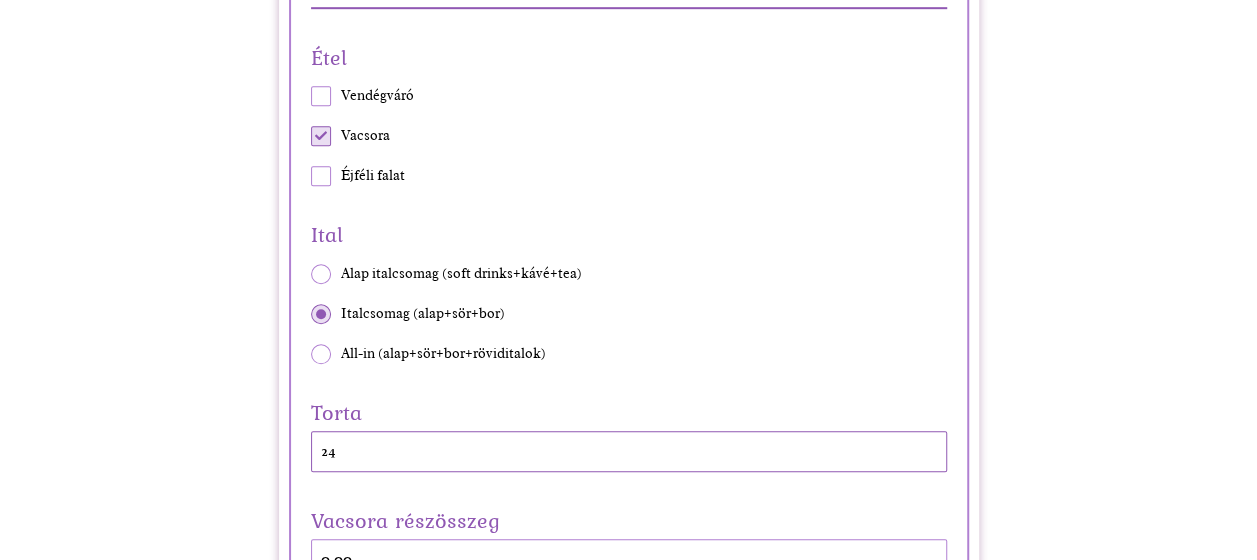click on "24" at bounding box center [629, 451] 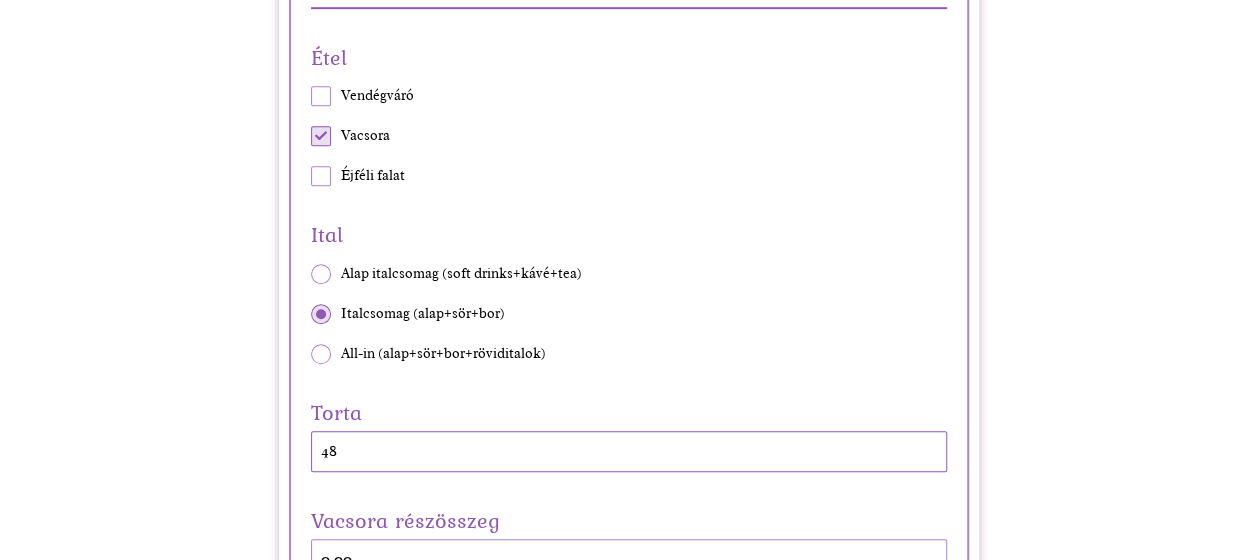 type on "48" 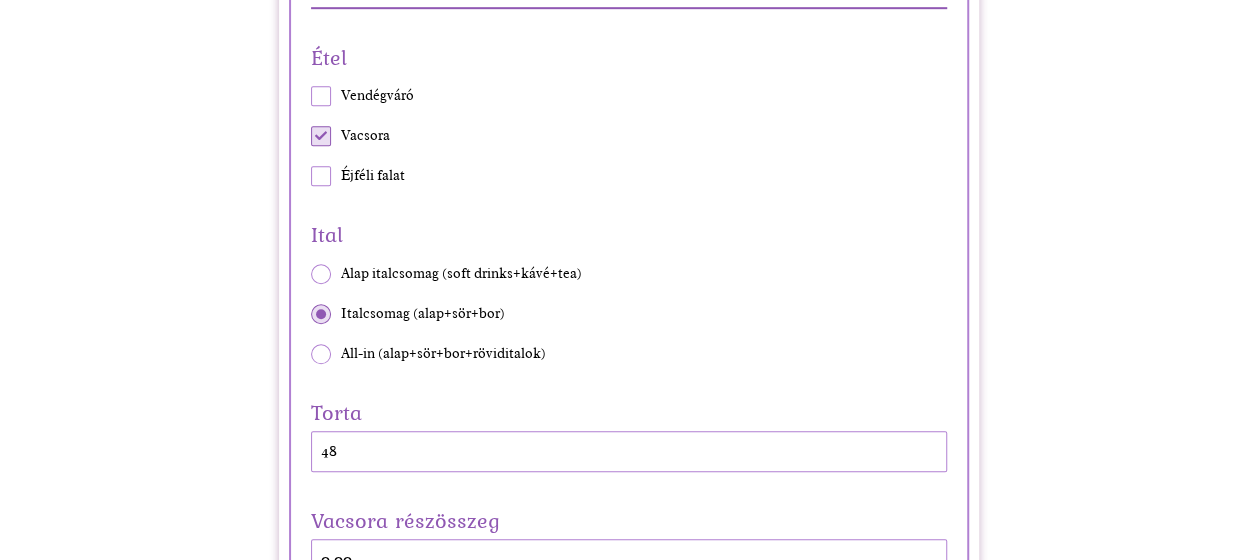 click at bounding box center (321, 354) 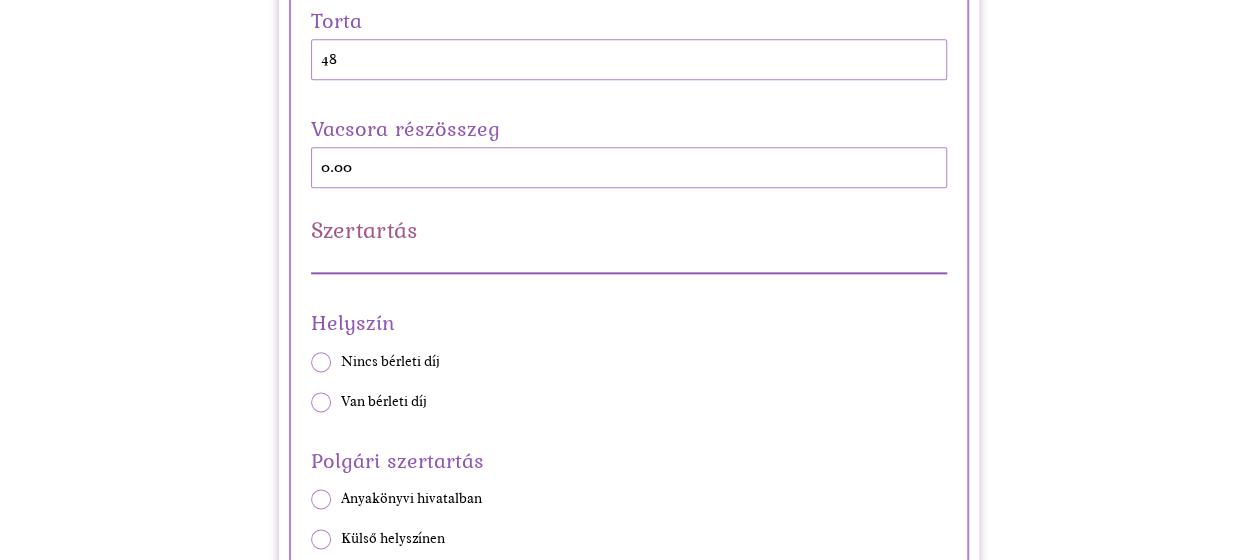 scroll, scrollTop: 1054, scrollLeft: 0, axis: vertical 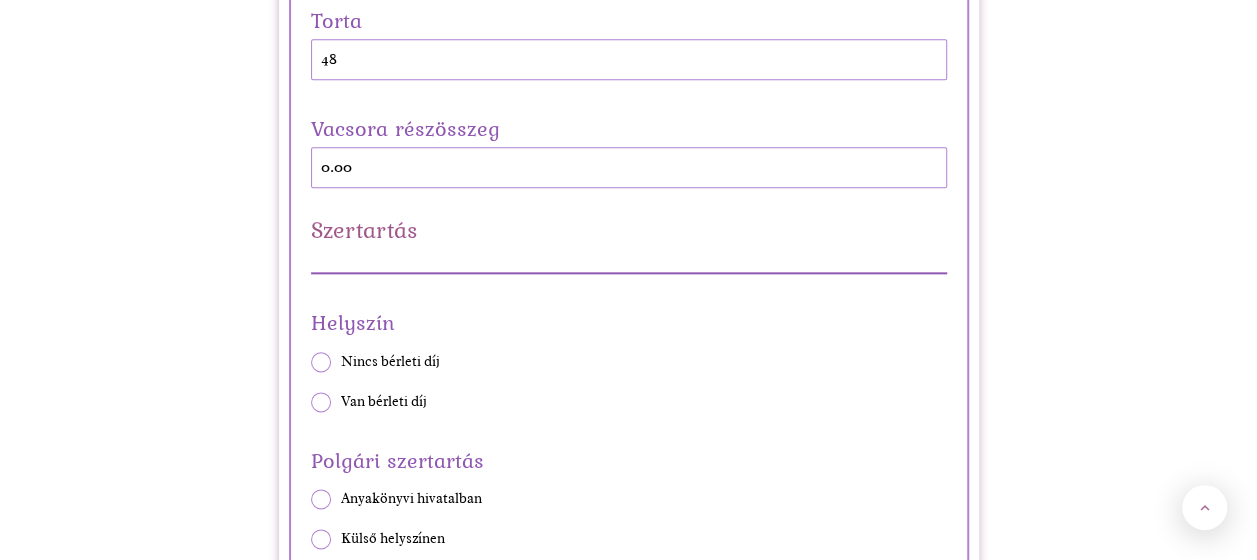 click at bounding box center (321, 402) 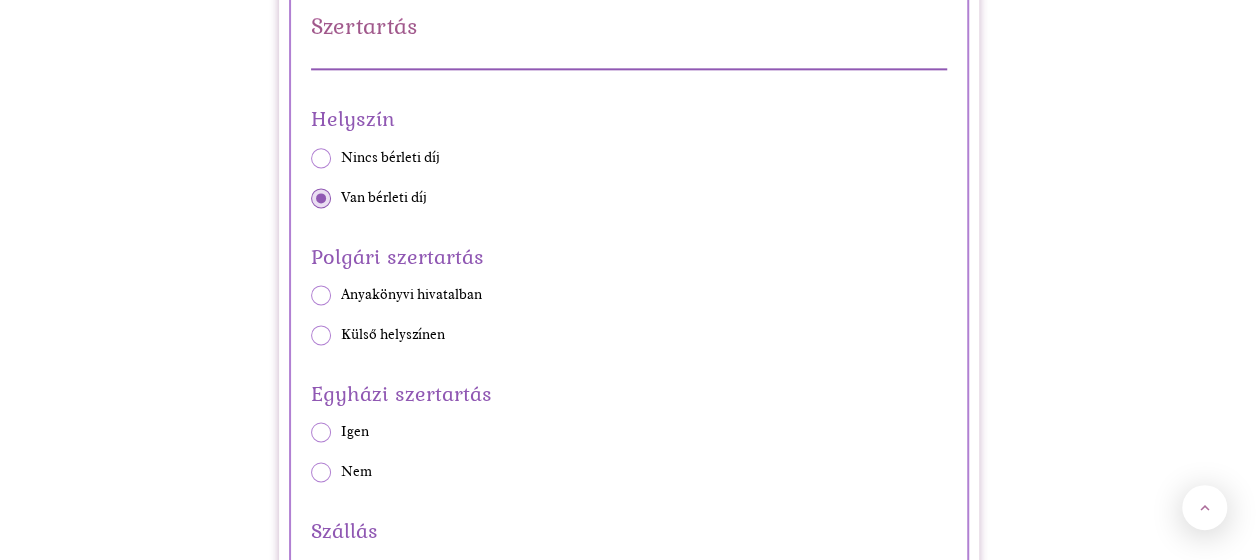 scroll, scrollTop: 1296, scrollLeft: 0, axis: vertical 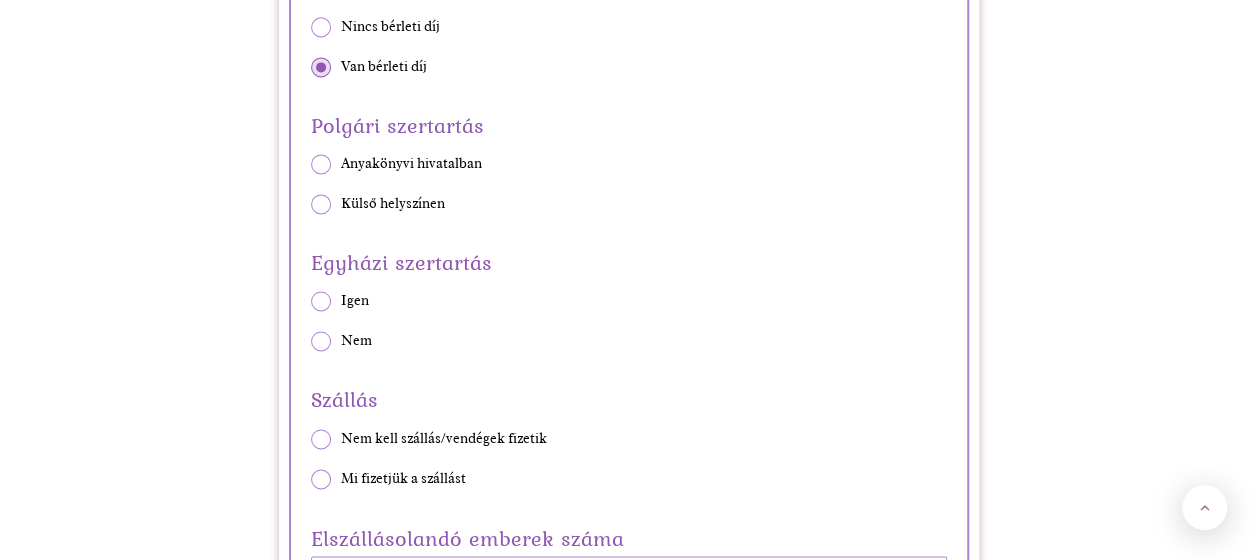 click at bounding box center (321, 204) 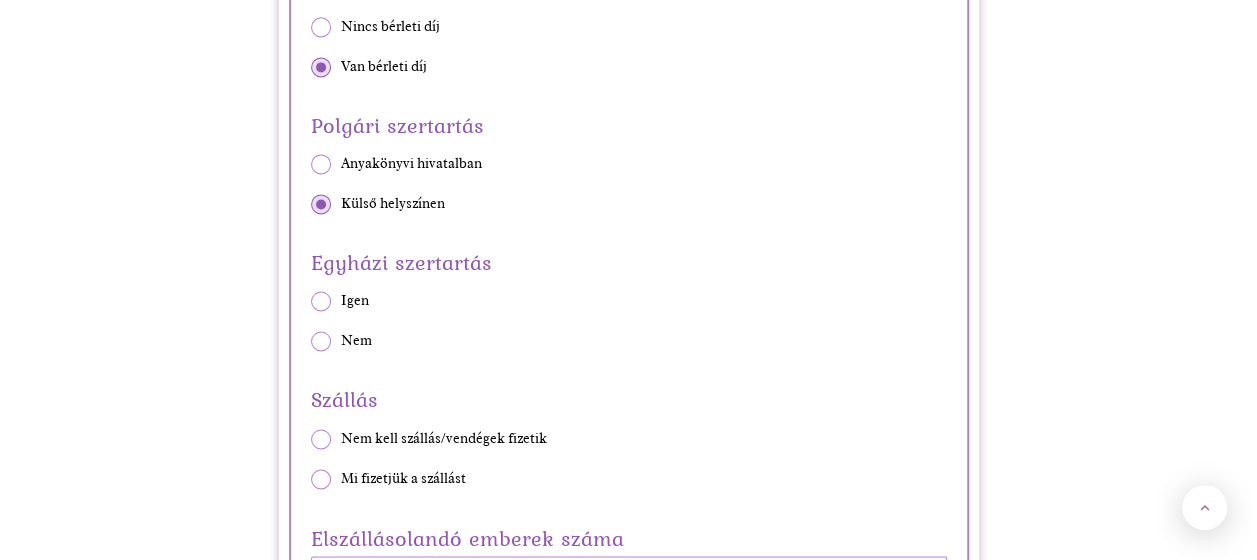 click at bounding box center [321, 341] 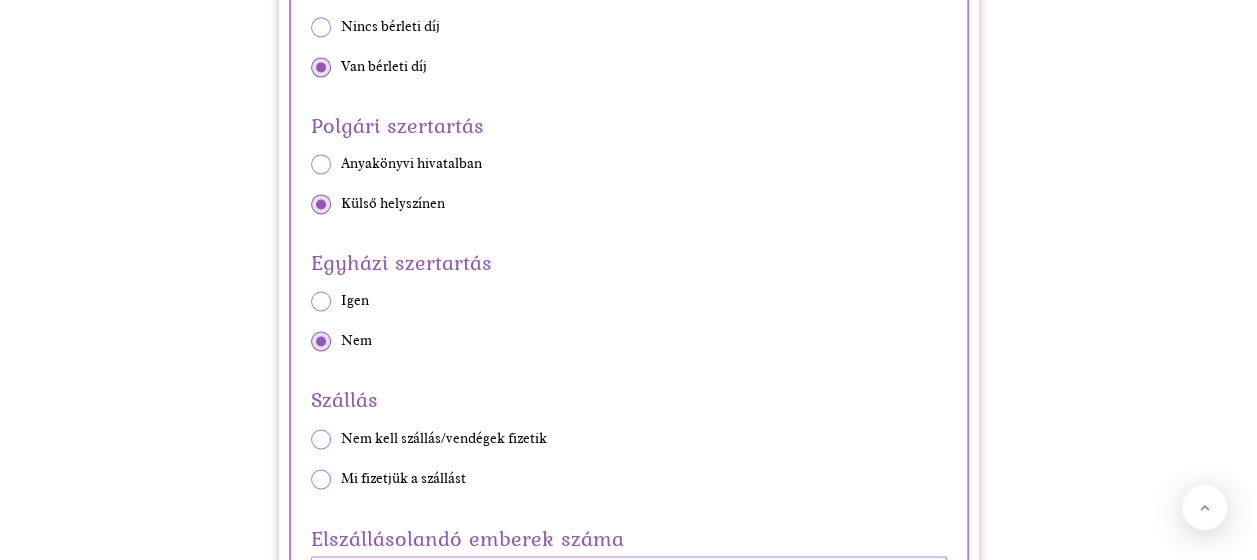 click at bounding box center [321, 479] 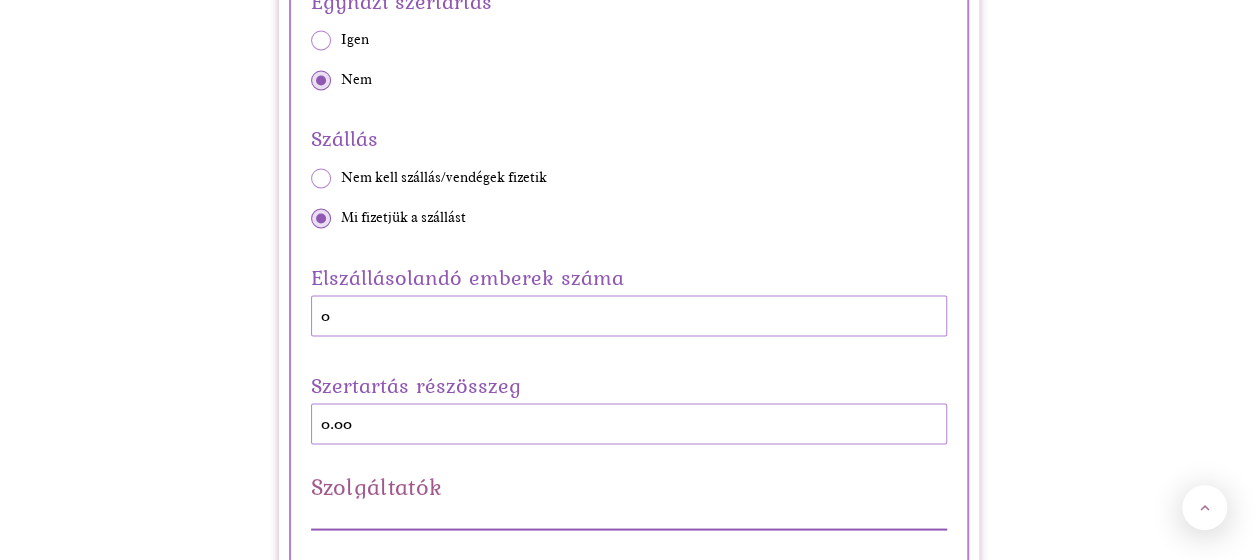scroll, scrollTop: 1604, scrollLeft: 0, axis: vertical 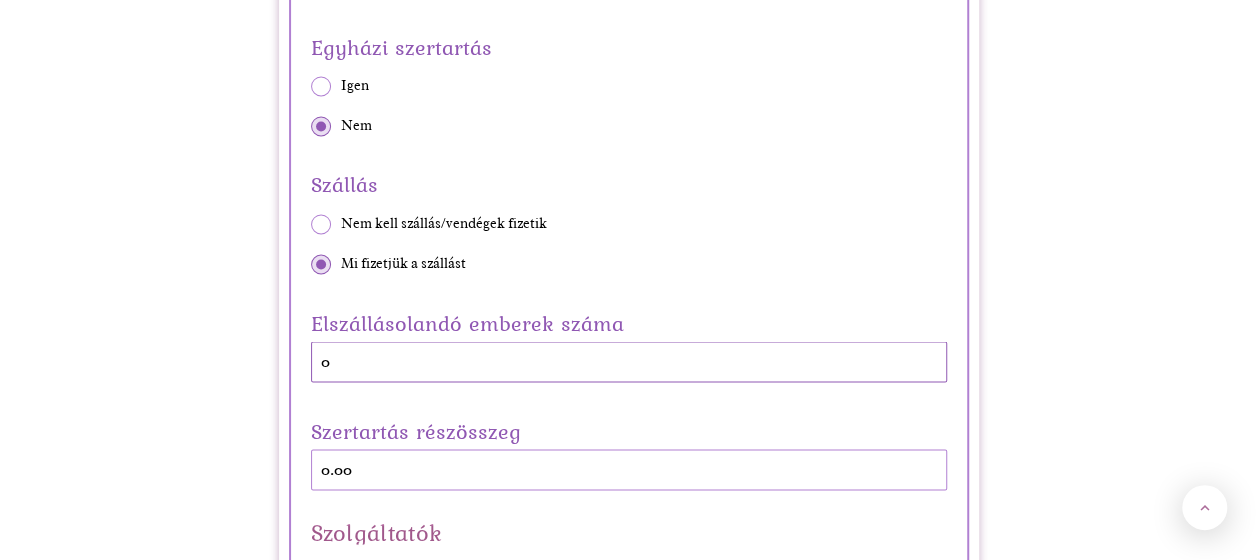 click on "0" at bounding box center [629, 361] 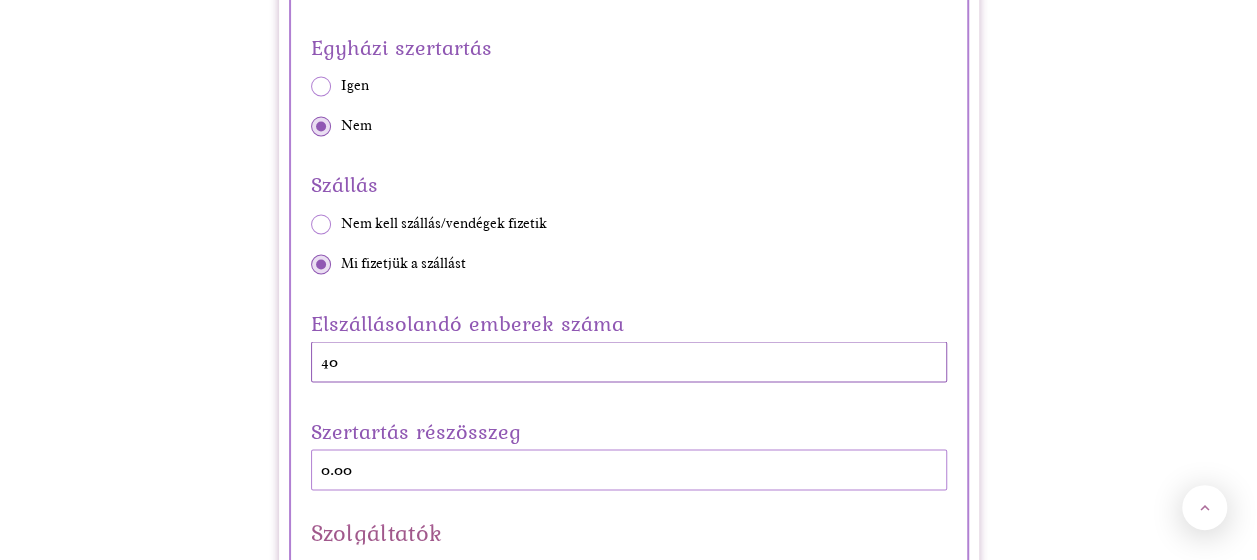 type on "40" 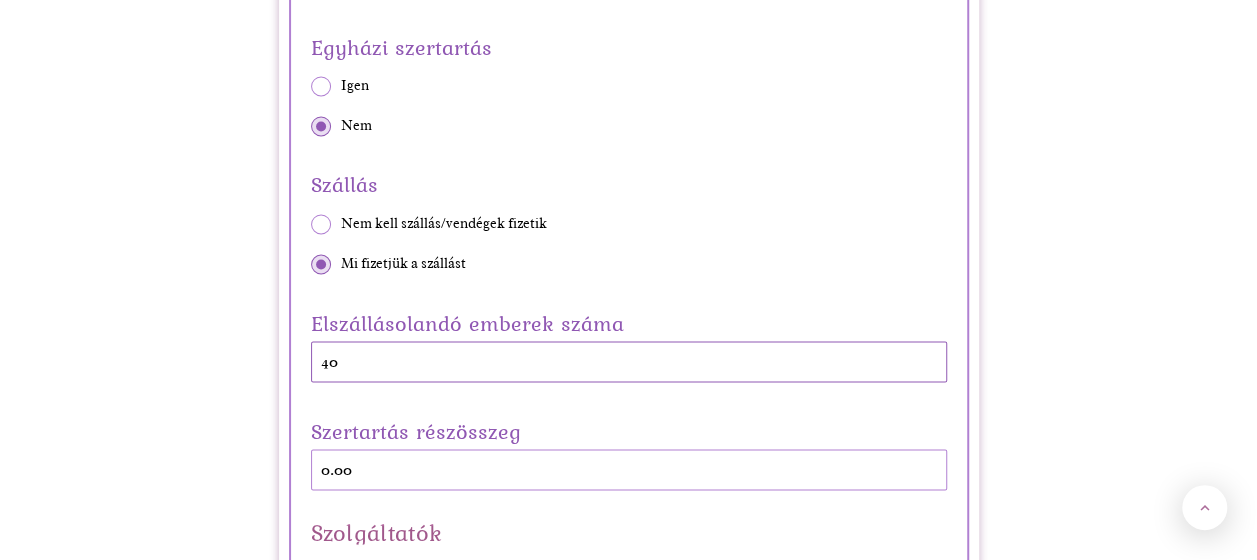 click on "Szertartás részösszeg 0.00" at bounding box center (629, 451) 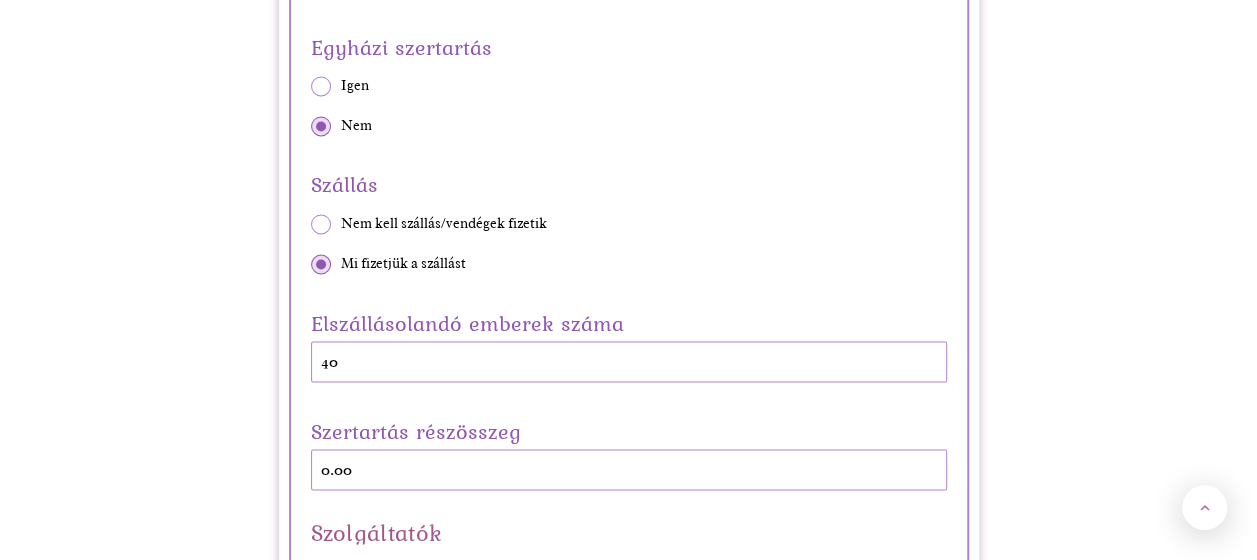 click on "Szertartás részösszeg 0.00" at bounding box center (629, 451) 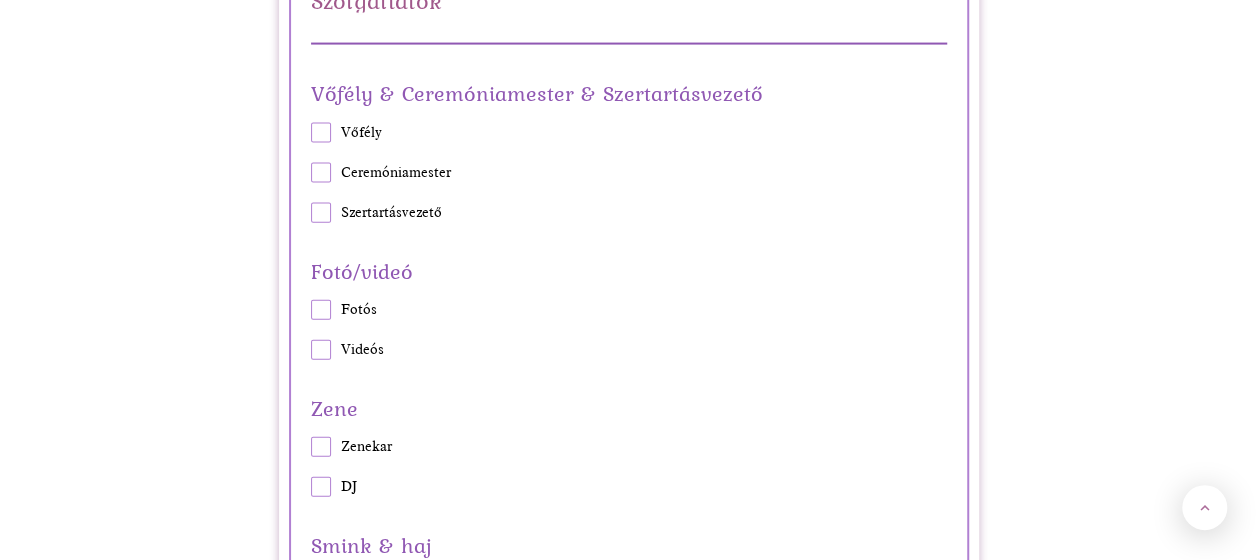 scroll, scrollTop: 2144, scrollLeft: 0, axis: vertical 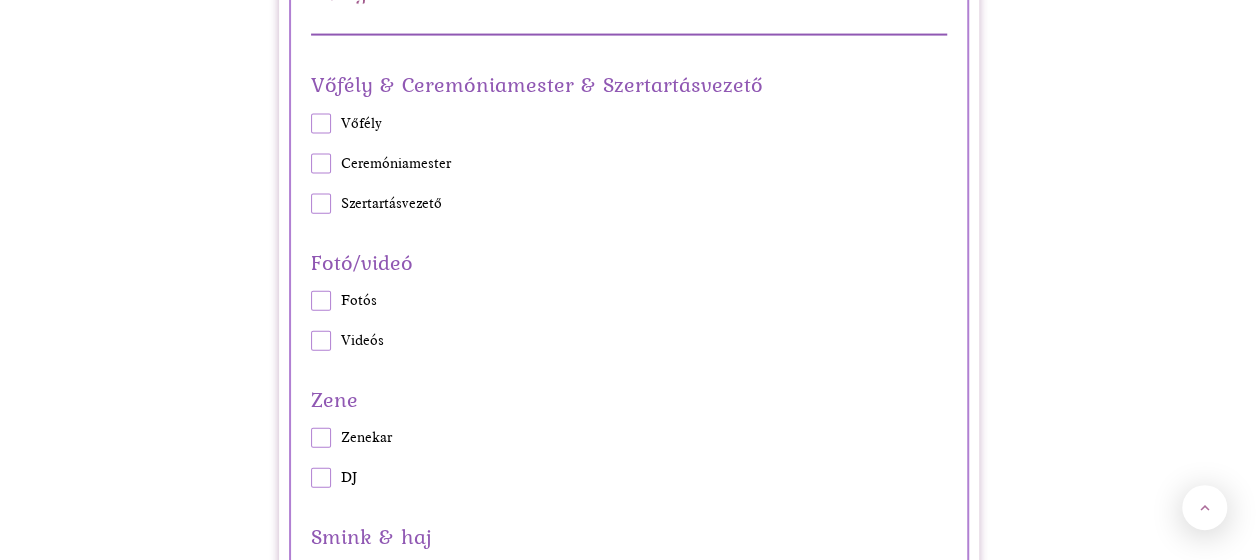 click at bounding box center [321, 164] 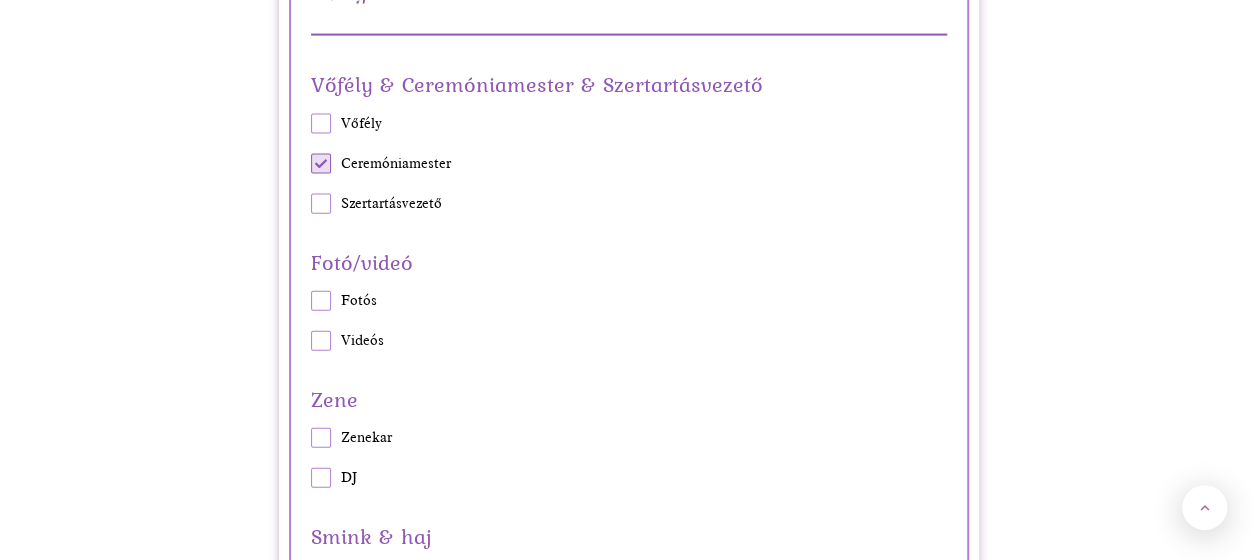 click at bounding box center [321, 301] 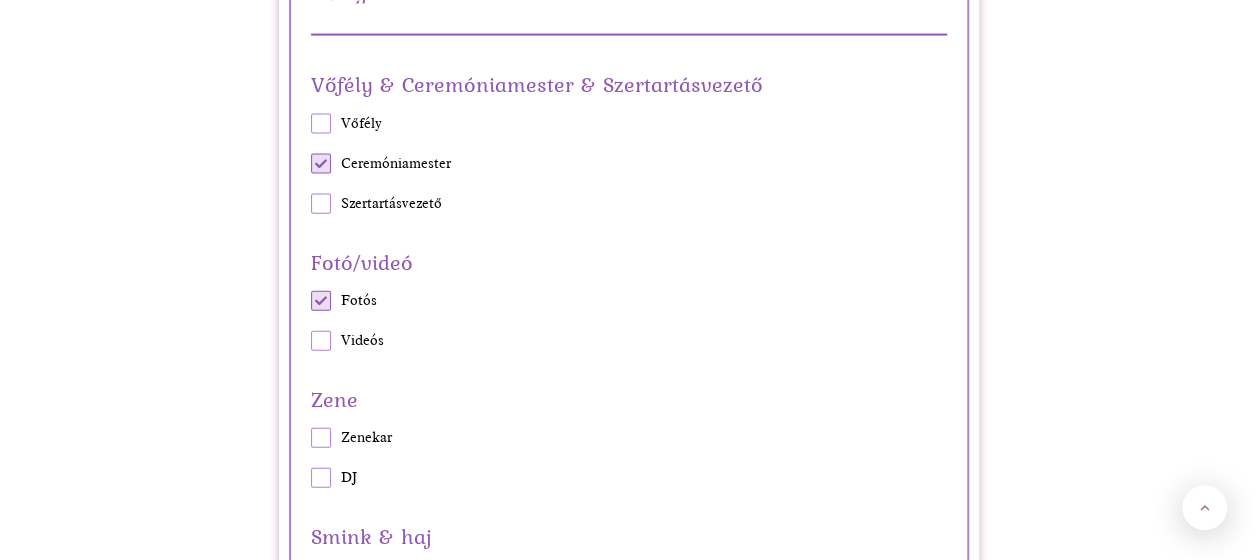 click at bounding box center (321, 341) 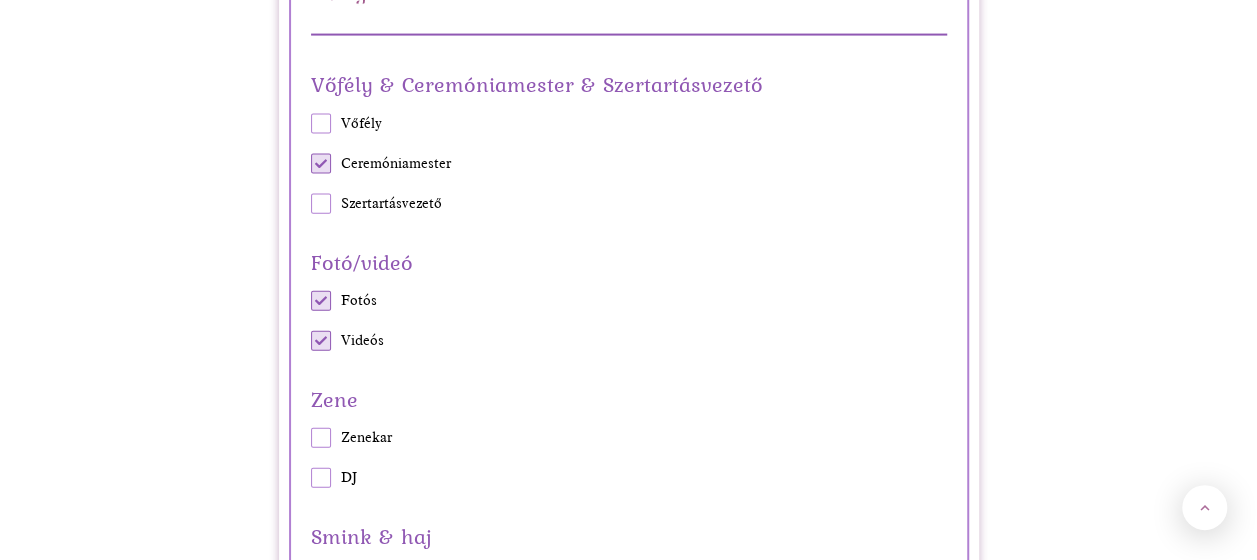 drag, startPoint x: 326, startPoint y: 427, endPoint x: 324, endPoint y: 450, distance: 23.086792 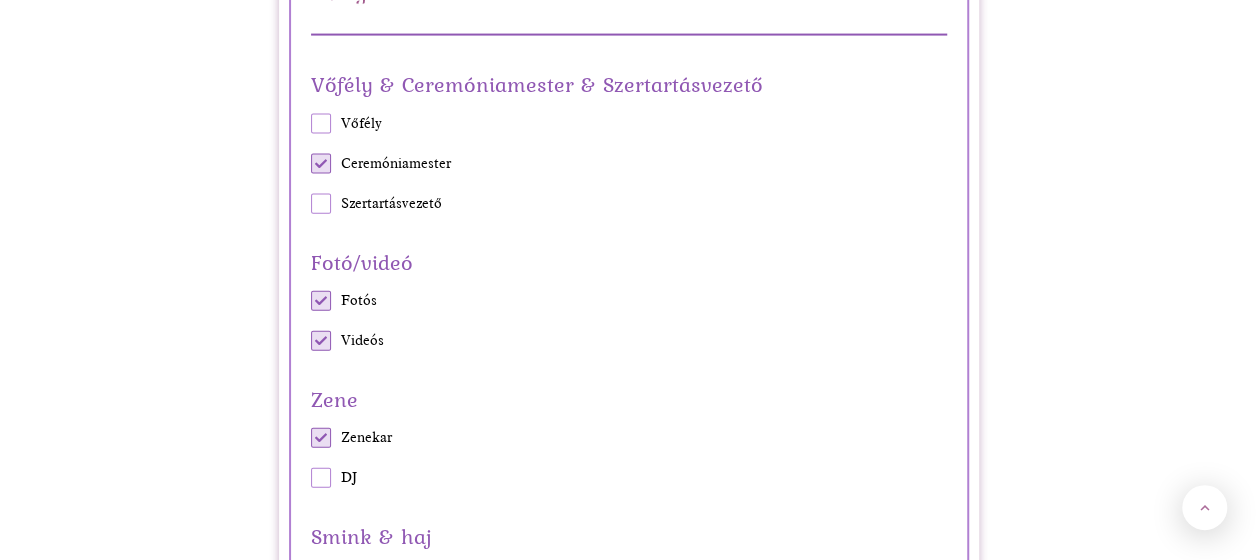 click at bounding box center [321, 478] 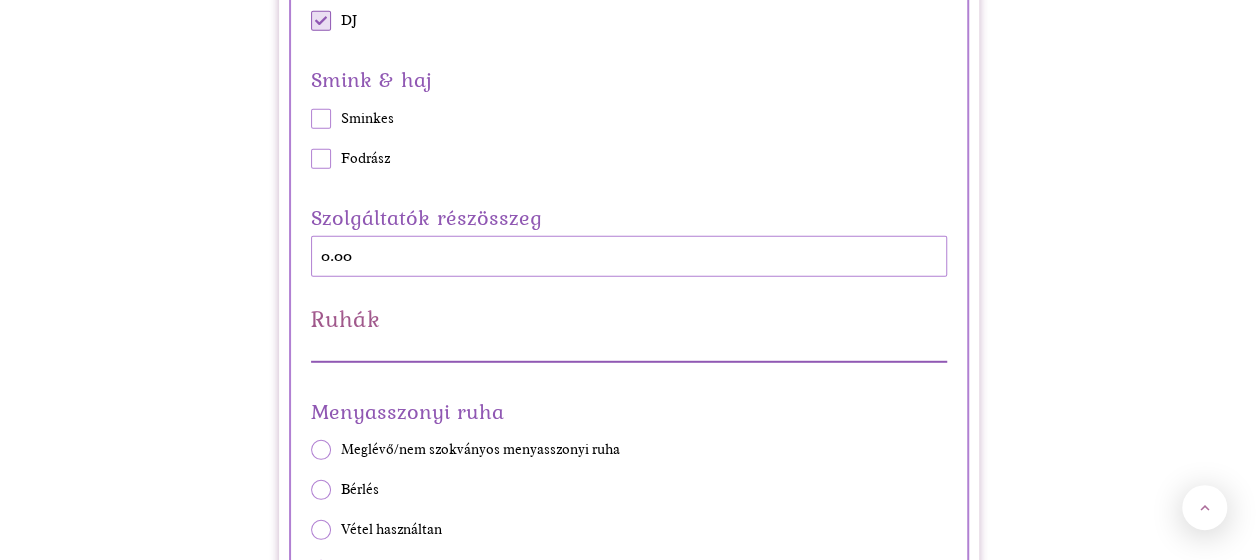 scroll, scrollTop: 2592, scrollLeft: 0, axis: vertical 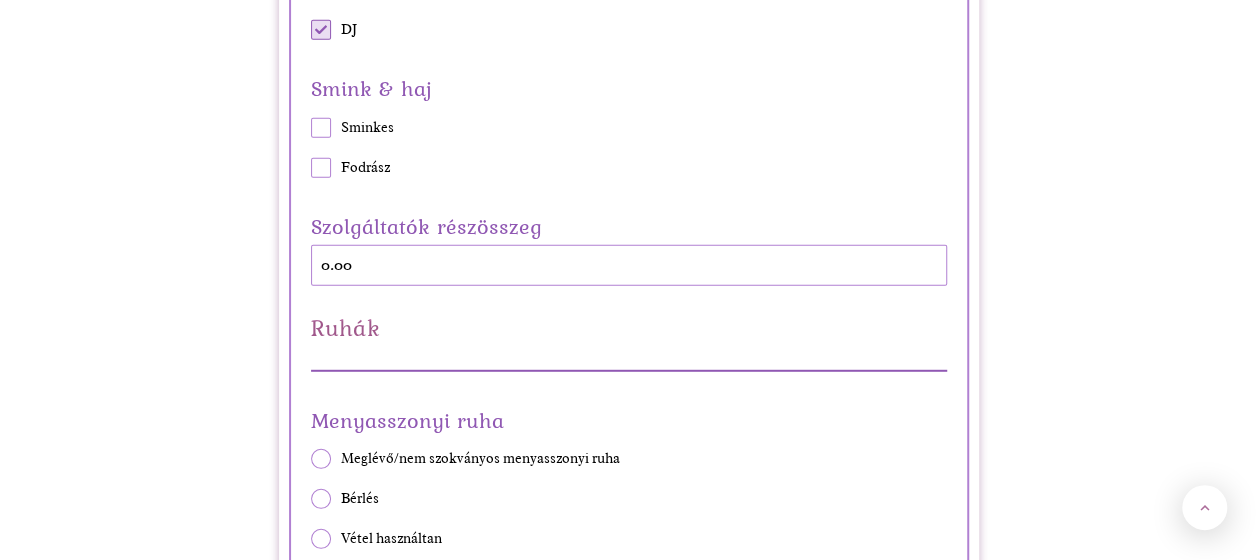 click at bounding box center (321, 128) 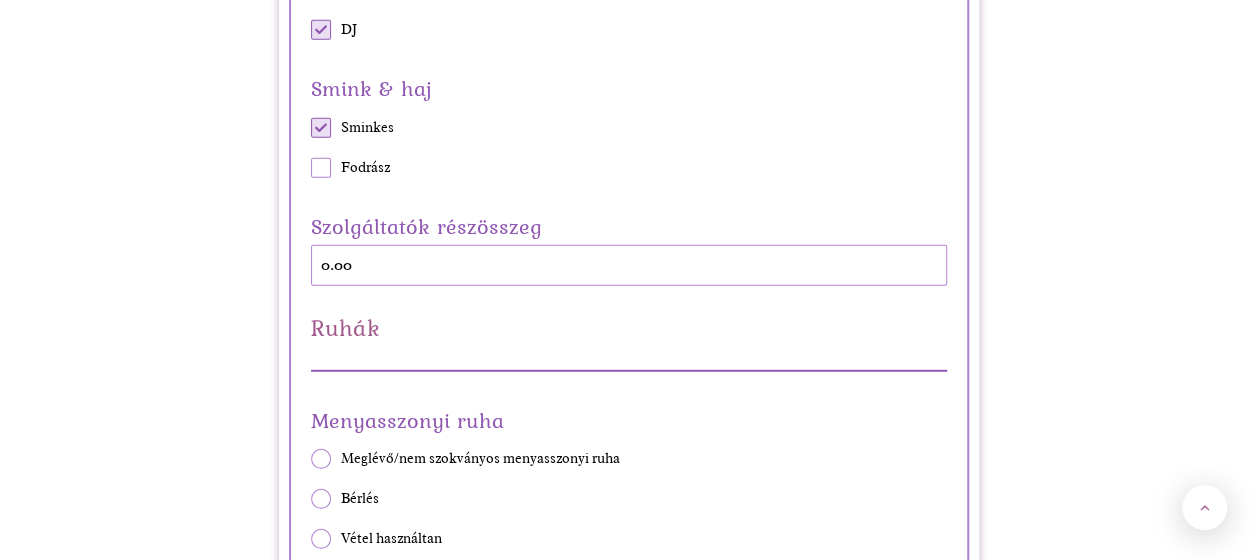 click at bounding box center (321, 168) 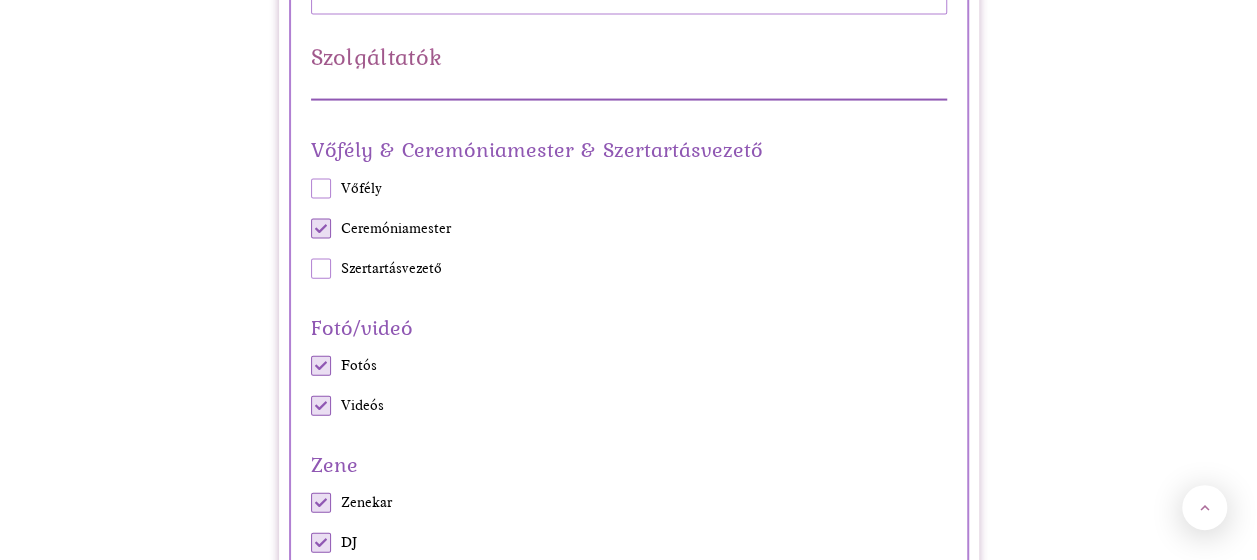 scroll, scrollTop: 2070, scrollLeft: 0, axis: vertical 